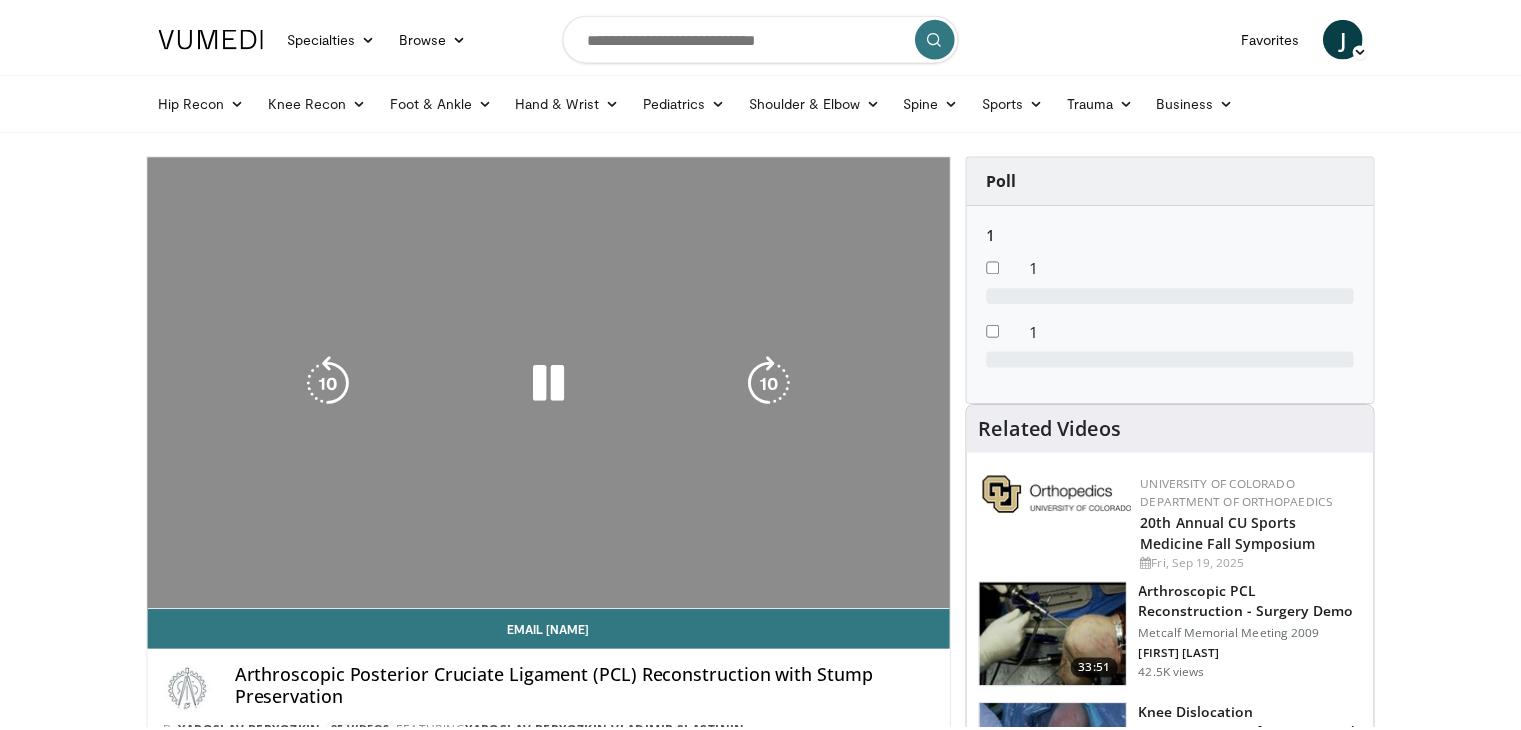 scroll, scrollTop: 0, scrollLeft: 0, axis: both 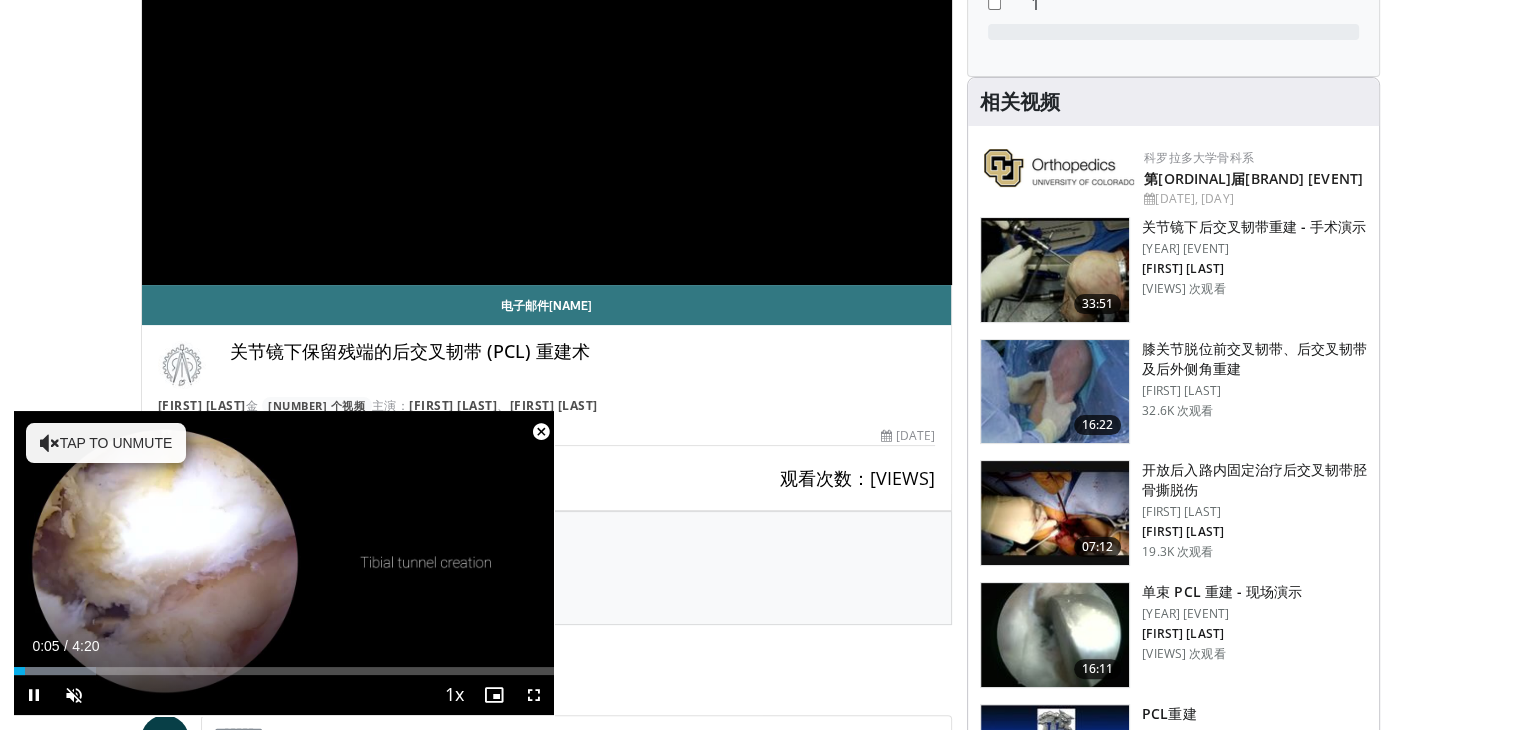 click at bounding box center [541, 432] 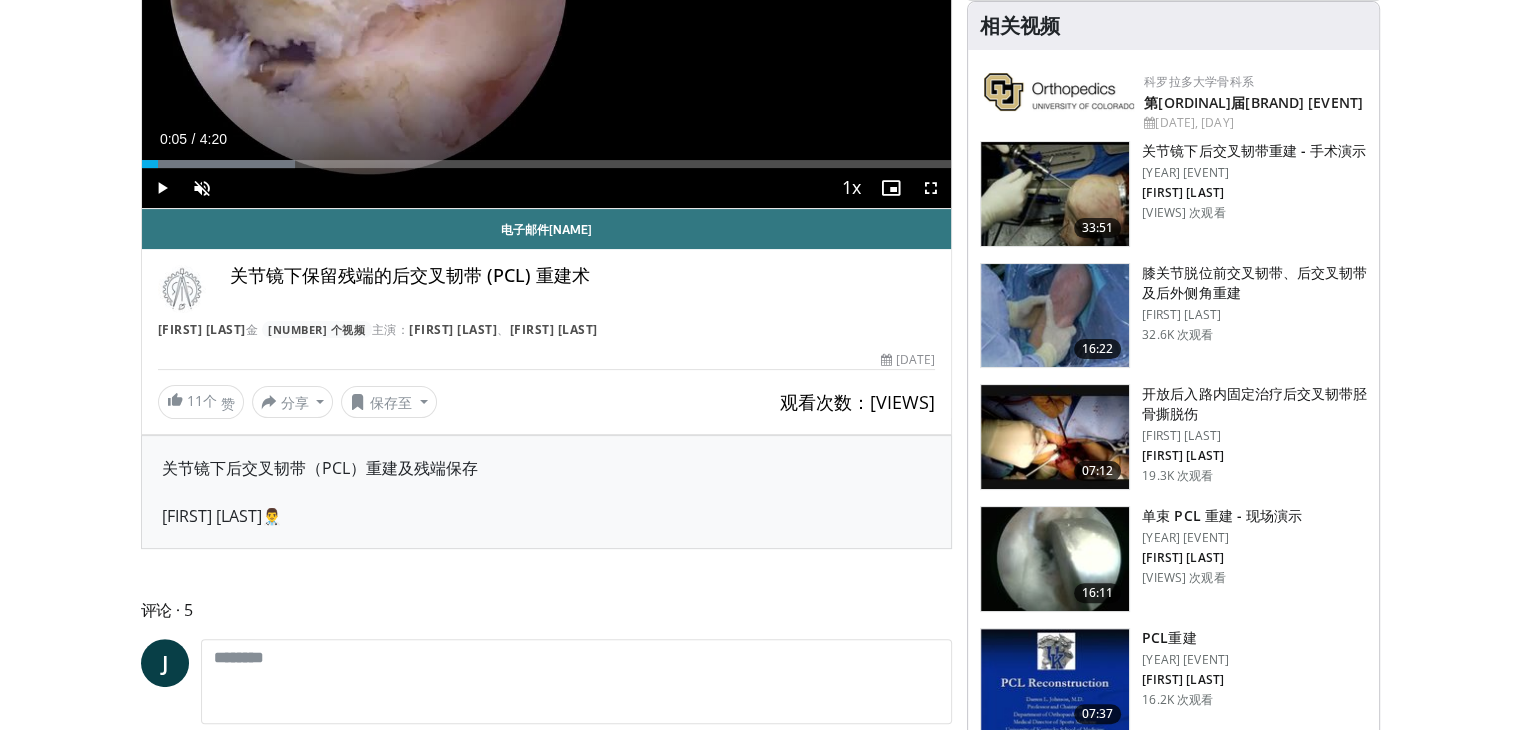 scroll, scrollTop: 408, scrollLeft: 0, axis: vertical 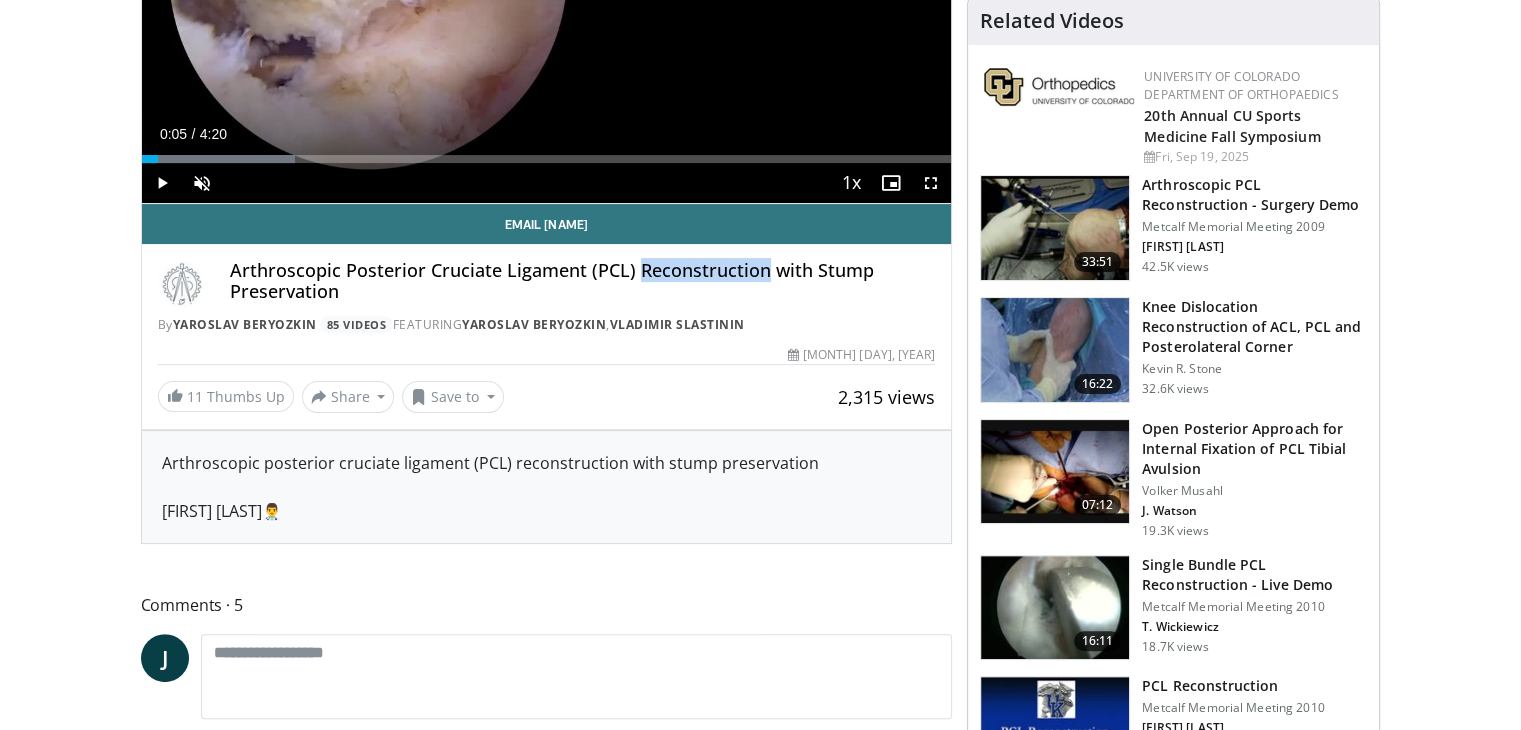 drag, startPoint x: 758, startPoint y: 274, endPoint x: 636, endPoint y: 261, distance: 122.69067 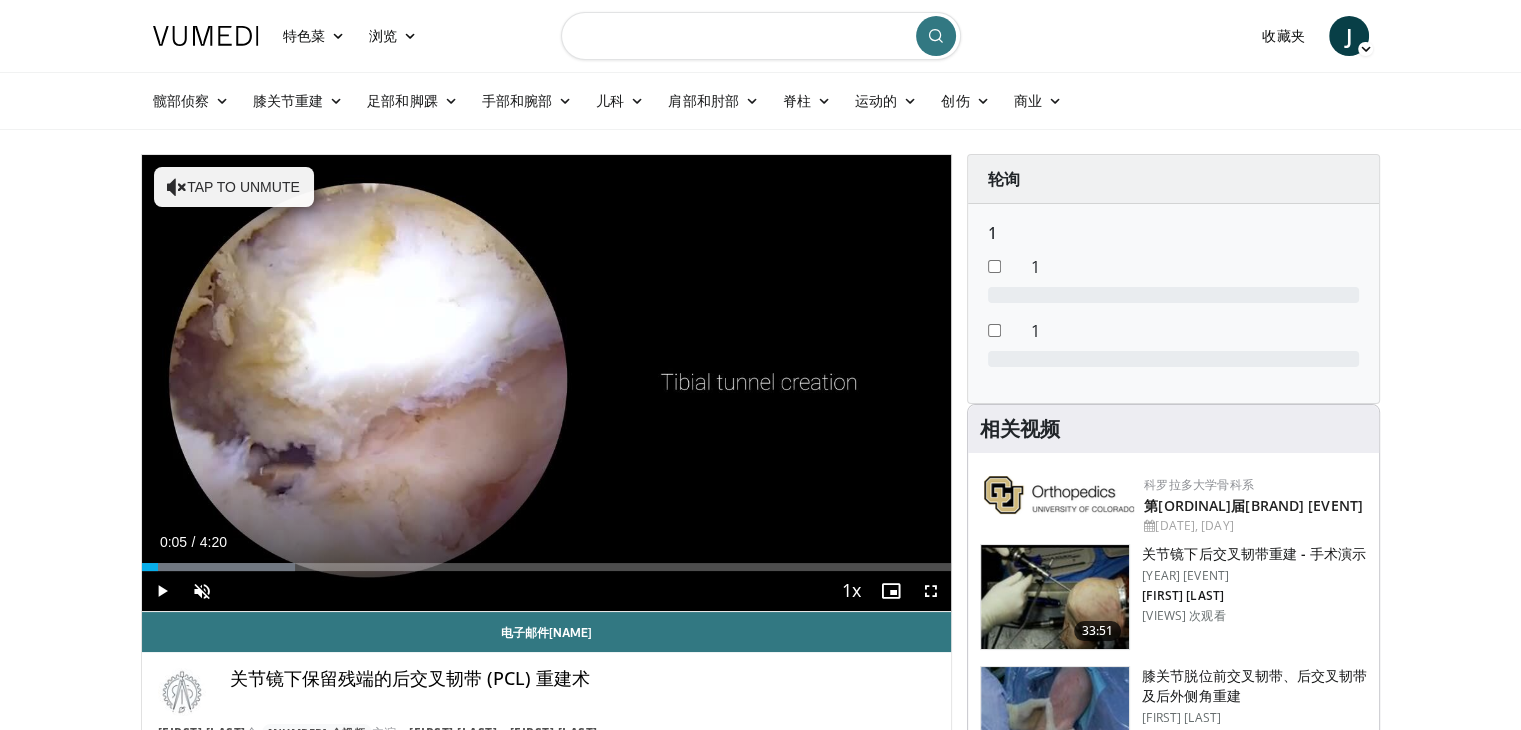 click at bounding box center (761, 36) 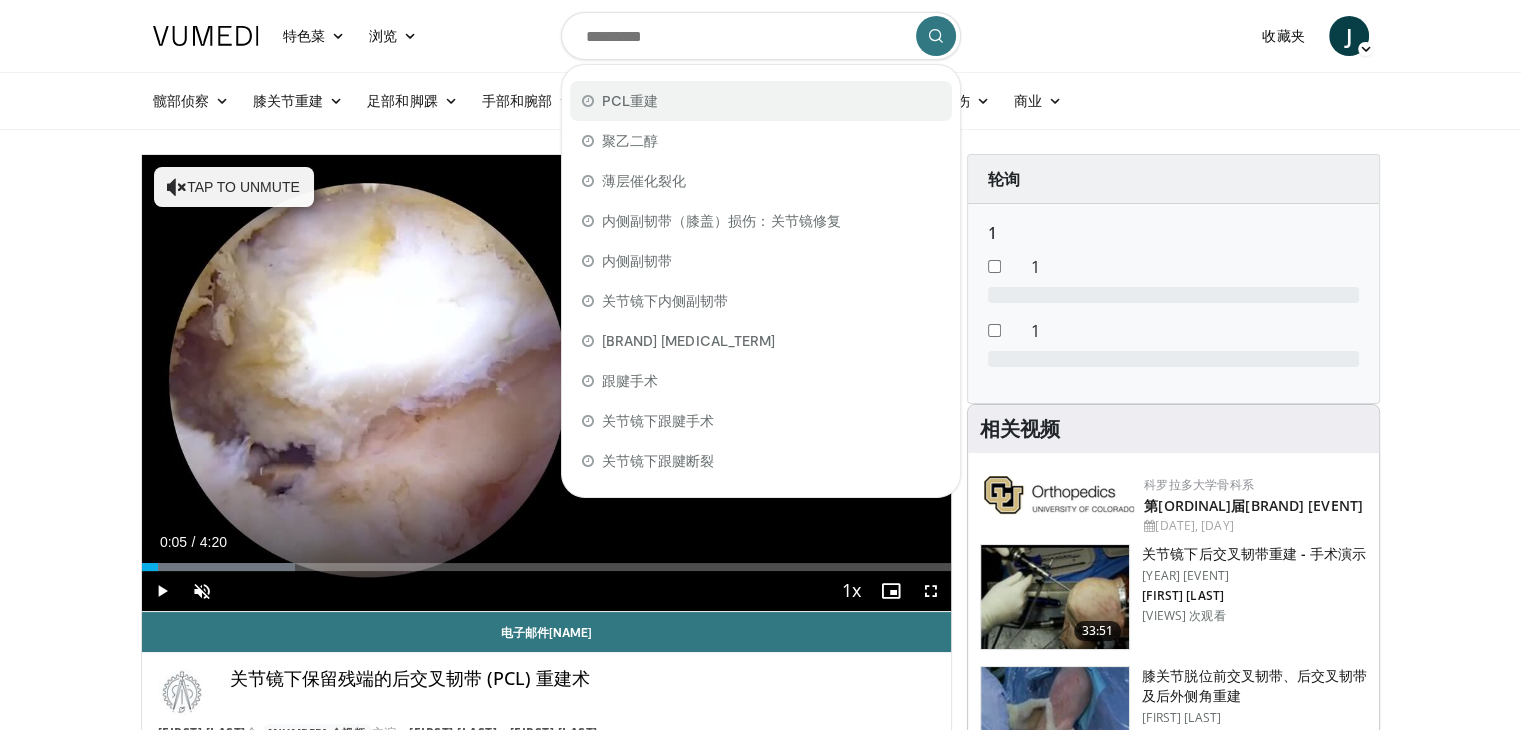 click on "[FIRST]" at bounding box center (761, 101) 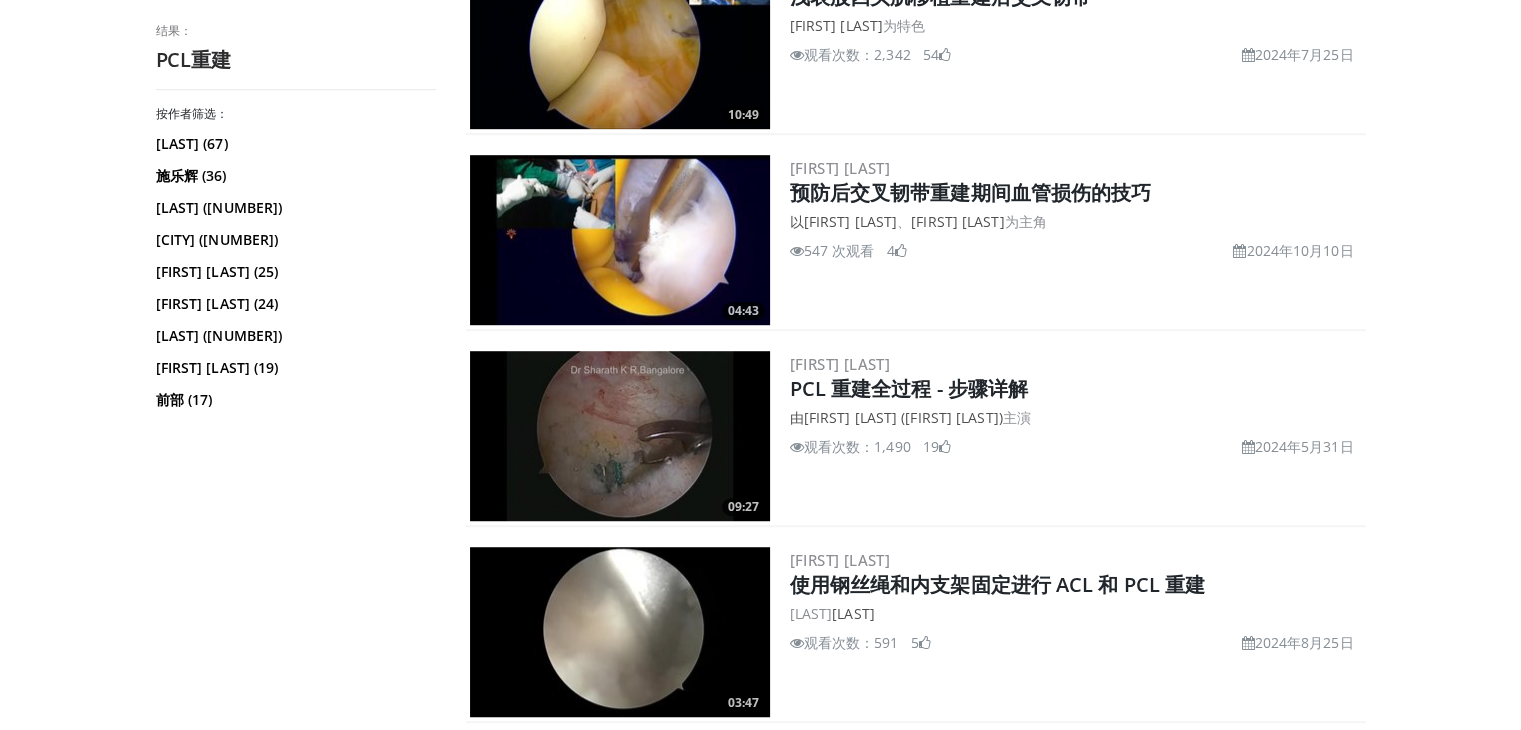 scroll, scrollTop: 1248, scrollLeft: 0, axis: vertical 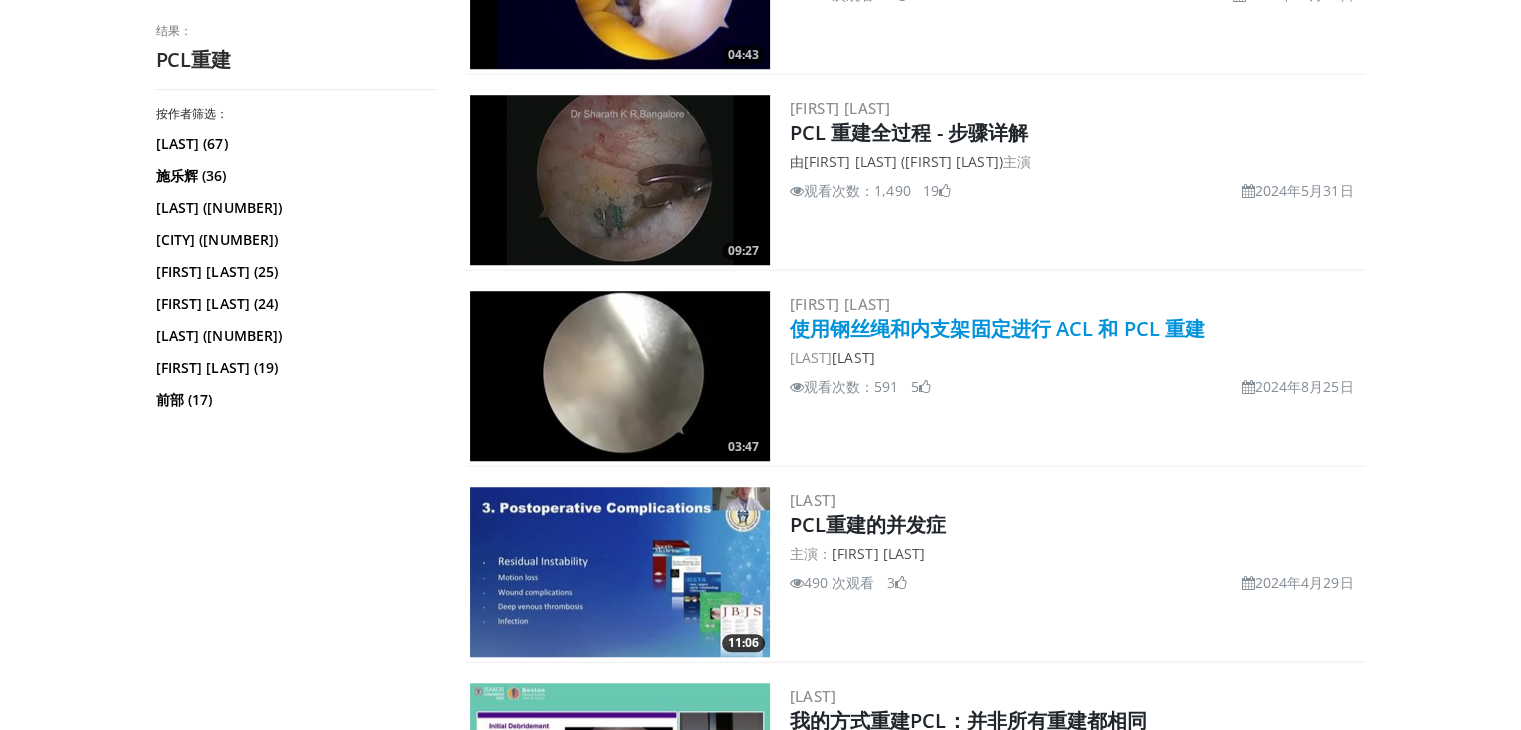 click on "使用钢丝绳和内支架固定进行 ACL 和 PCL 重建" at bounding box center (998, 328) 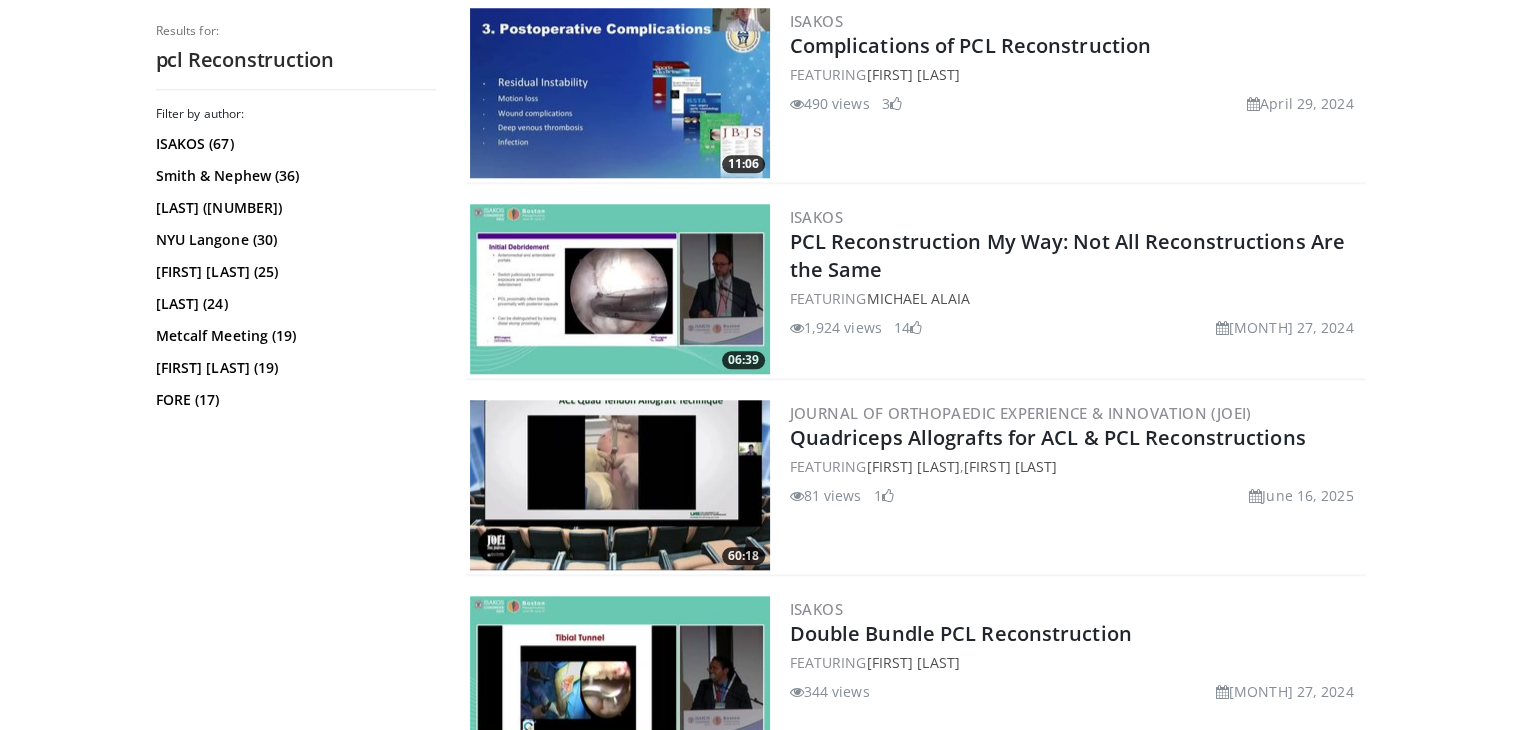 scroll, scrollTop: 2016, scrollLeft: 0, axis: vertical 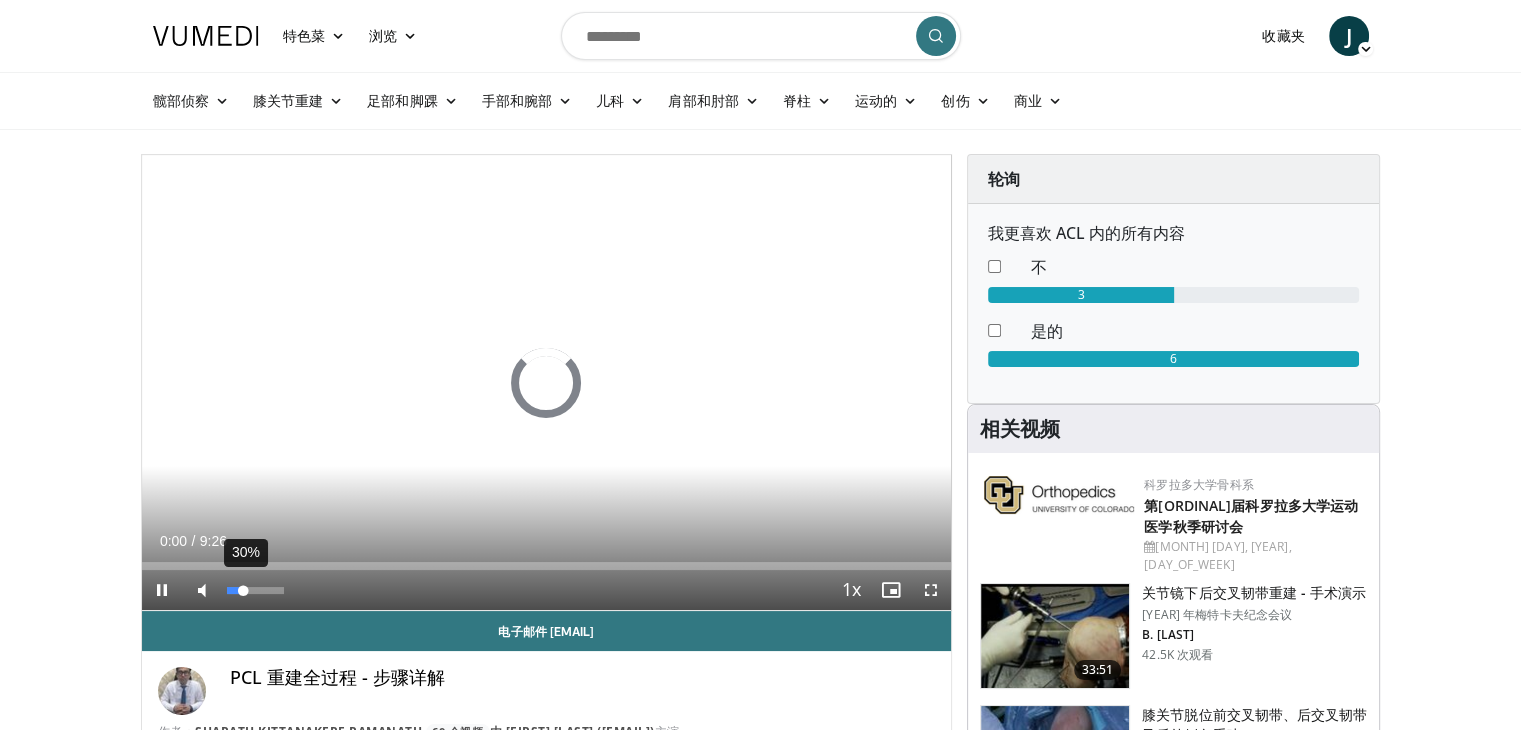 click on "30%" at bounding box center (255, 590) 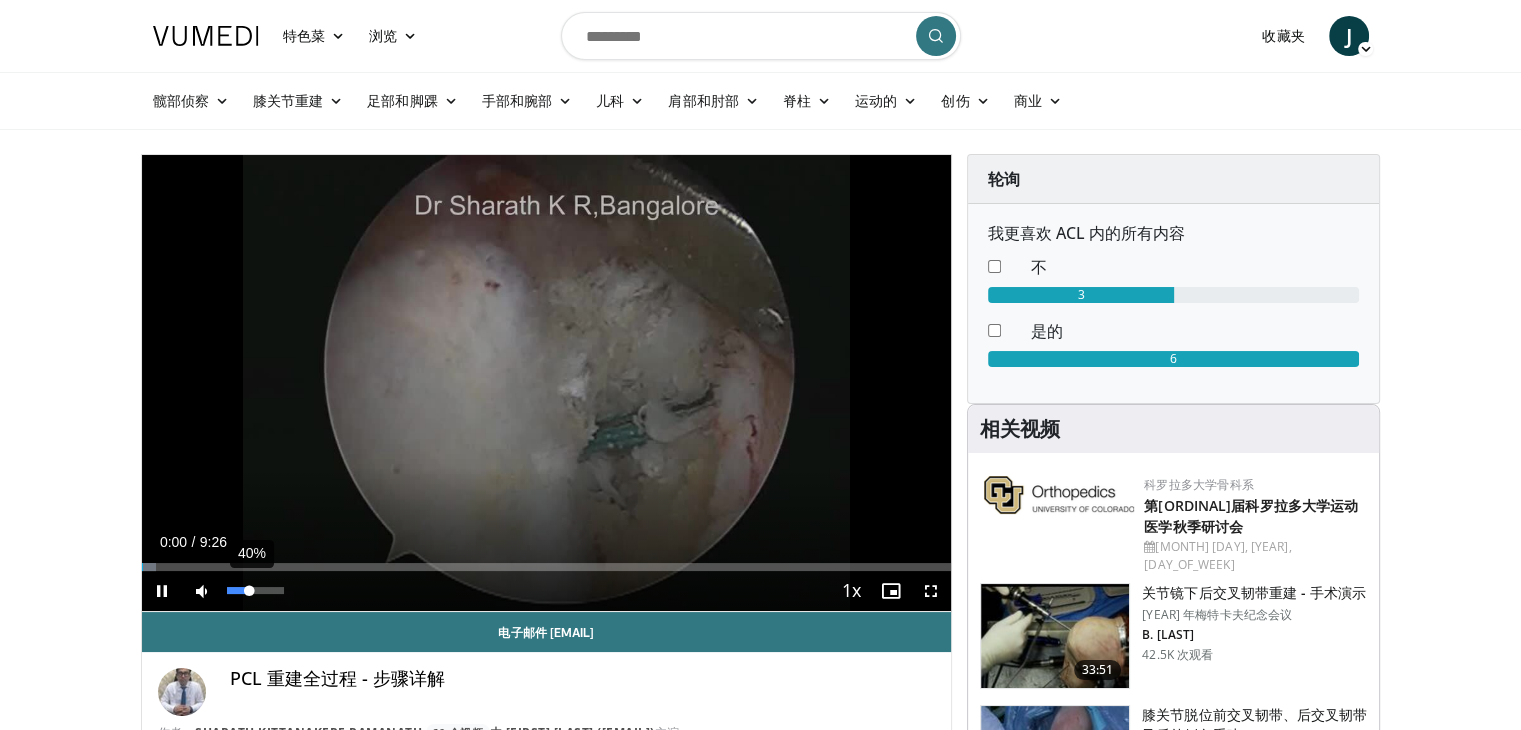 click at bounding box center [238, 590] 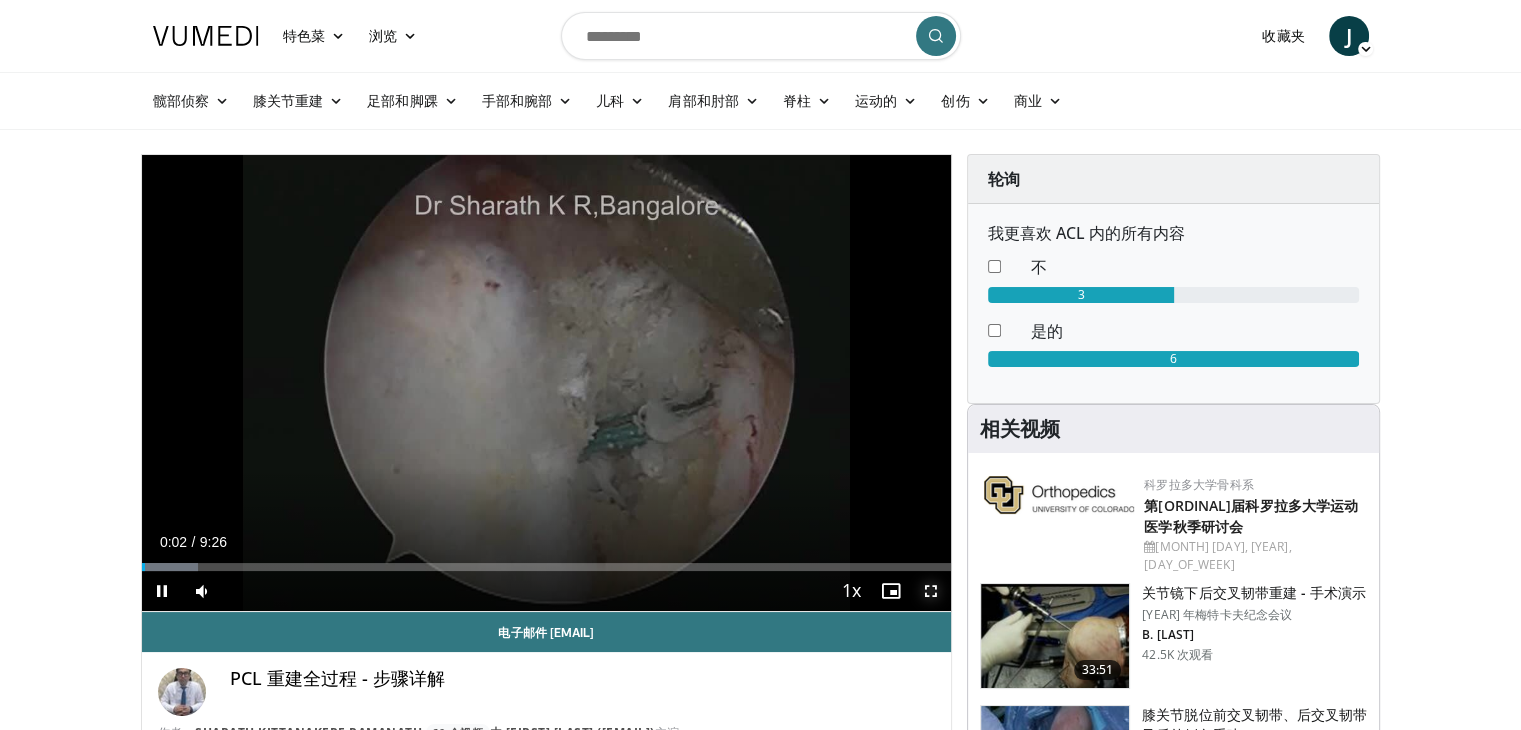 click at bounding box center (931, 591) 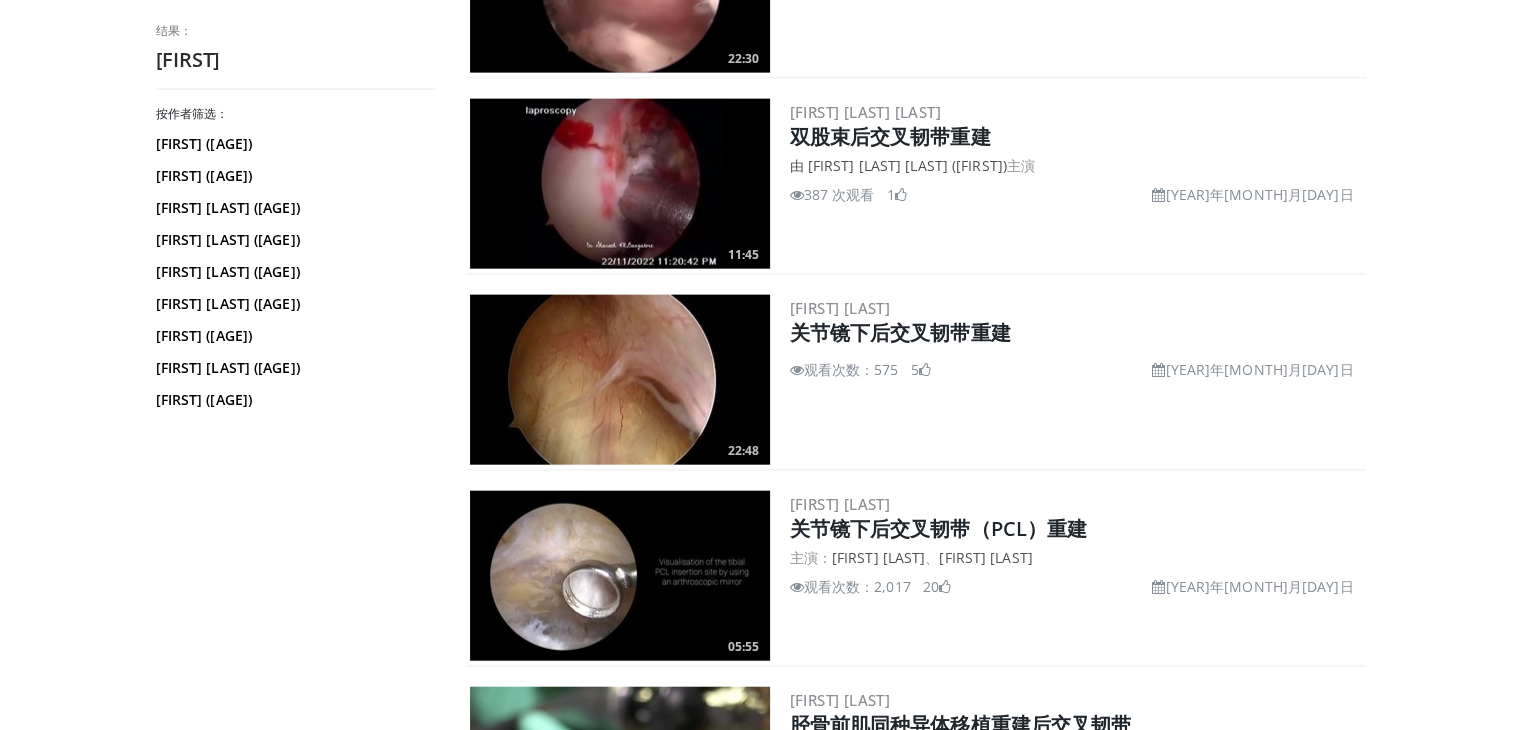 scroll, scrollTop: 4636, scrollLeft: 0, axis: vertical 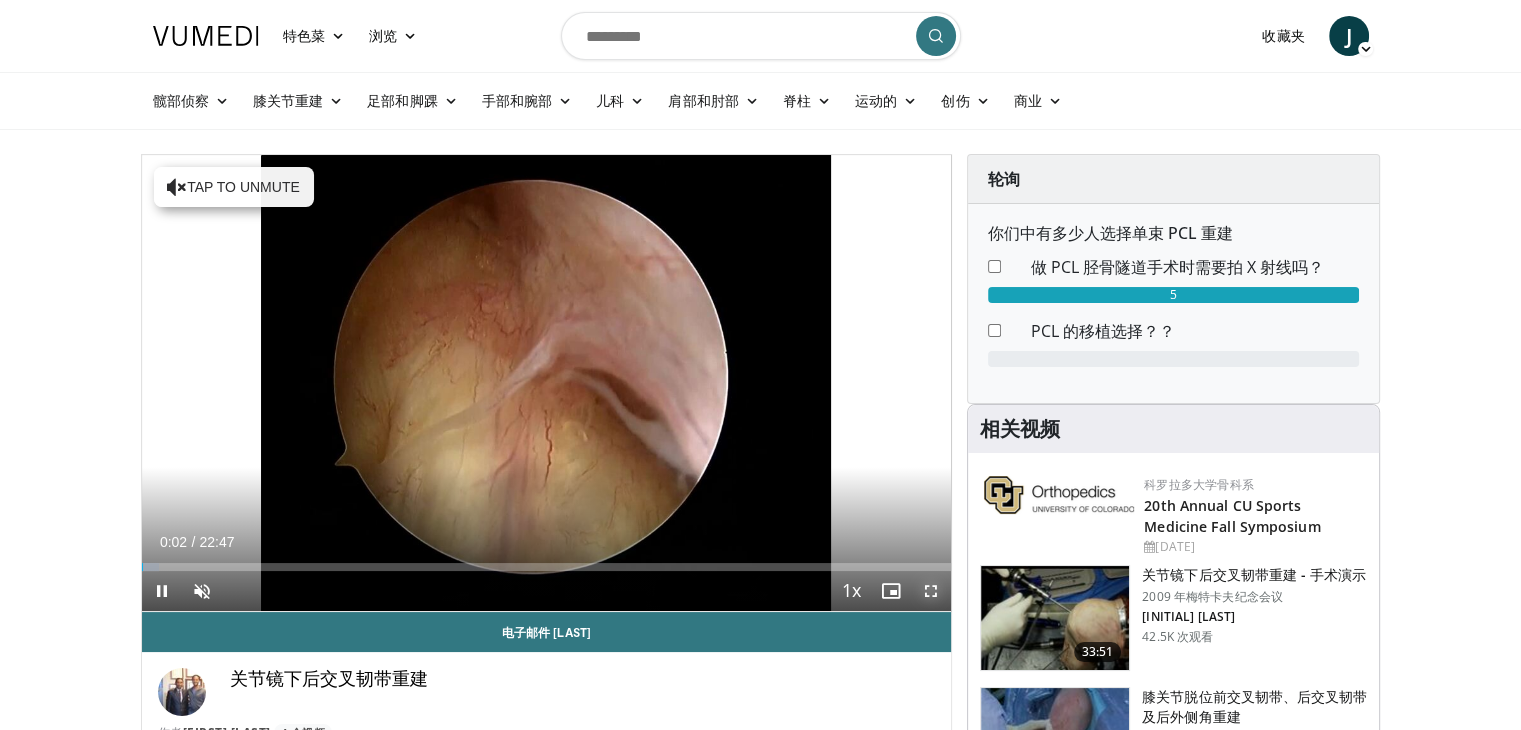 drag, startPoint x: 928, startPoint y: 584, endPoint x: 928, endPoint y: 671, distance: 87 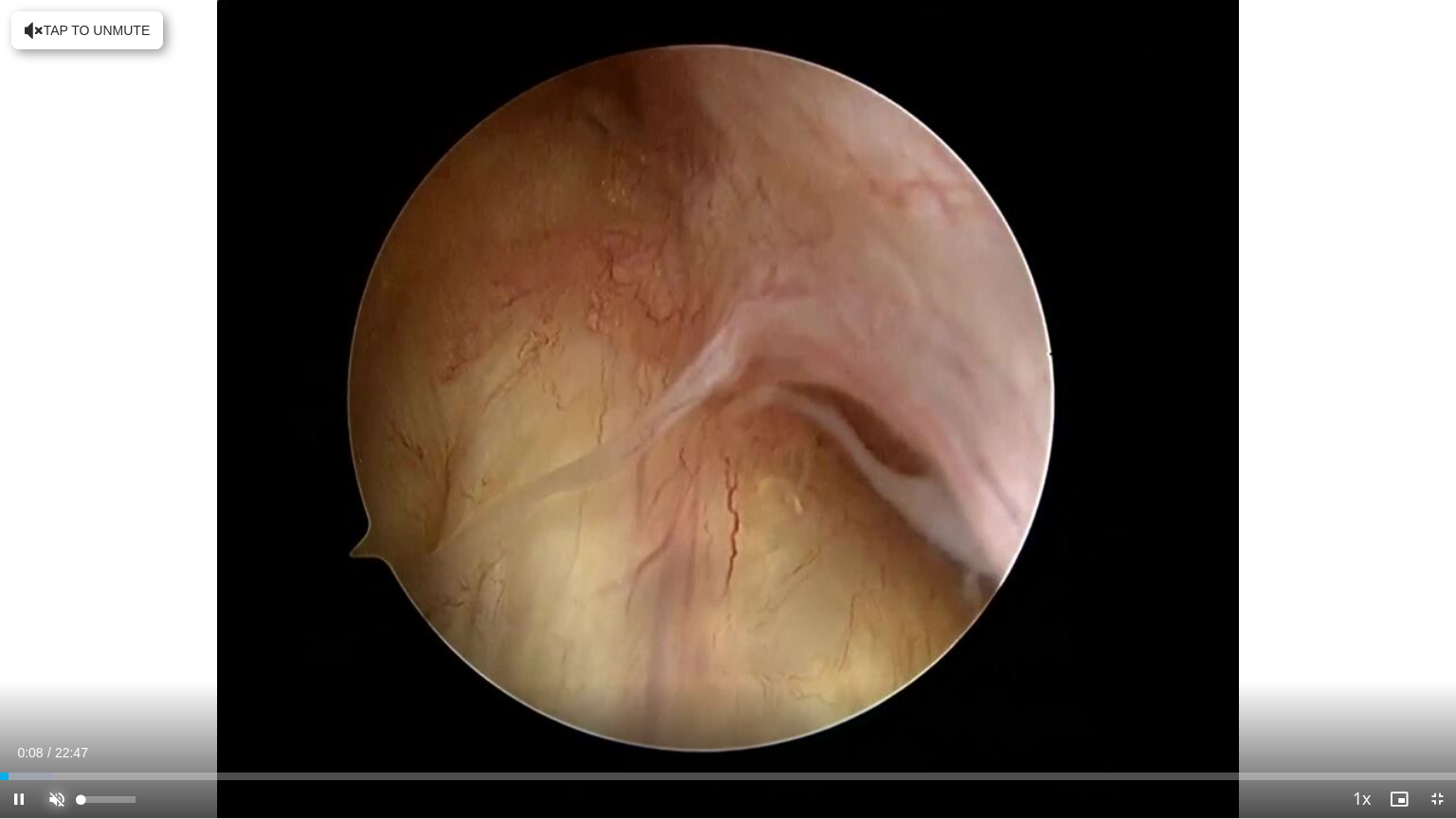 click at bounding box center [57, 799] 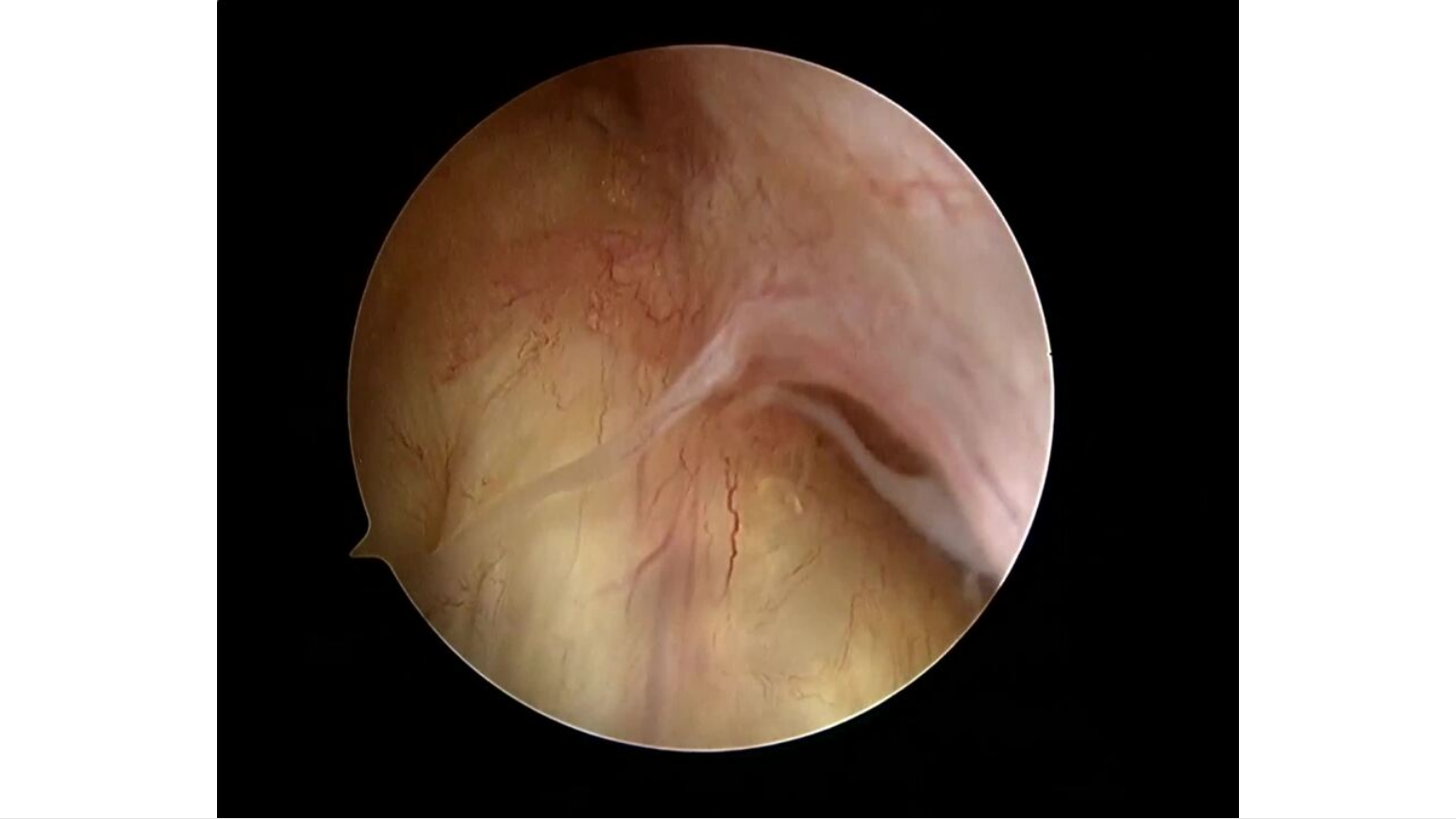 type 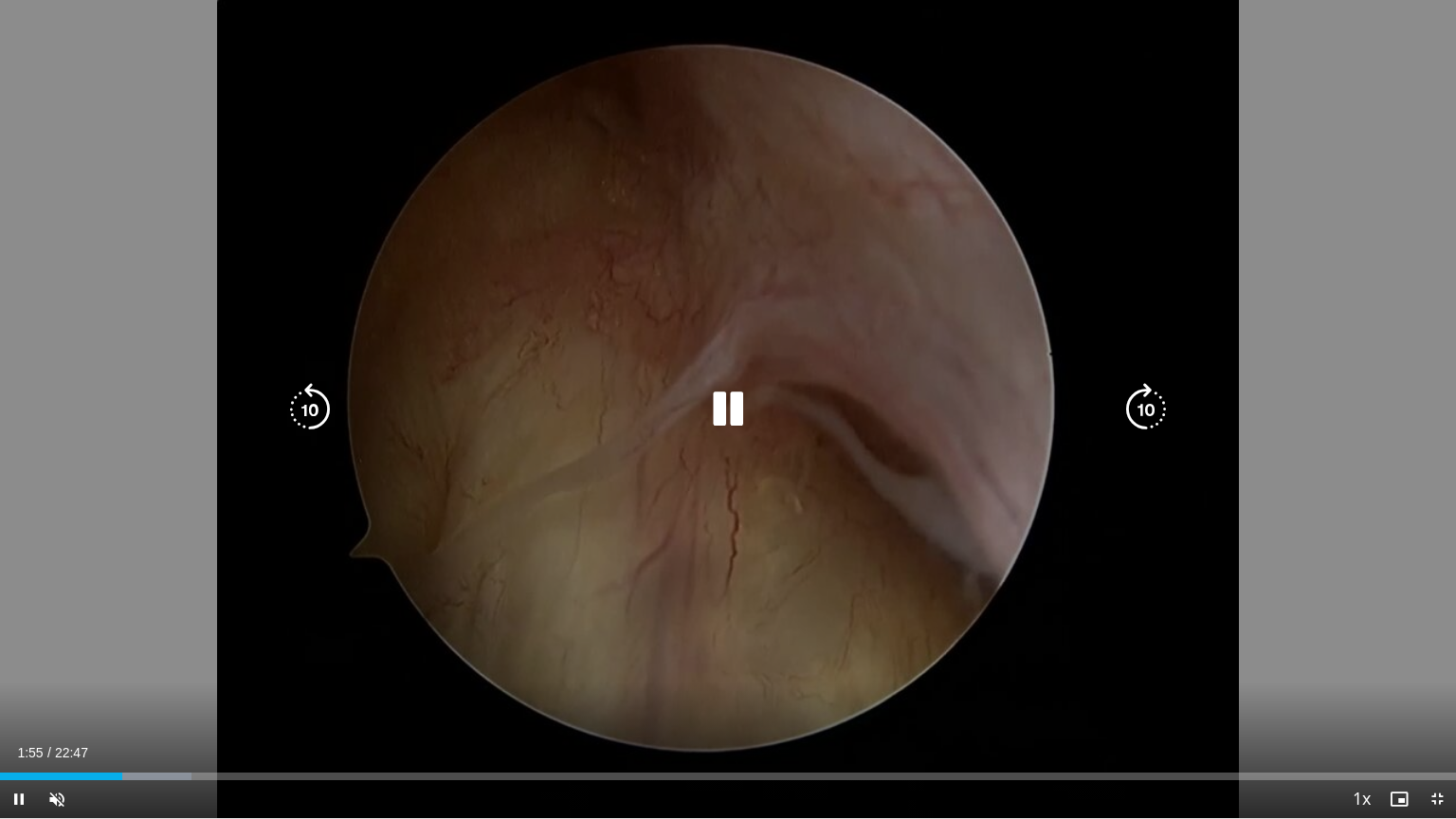 click on "10 seconds
Tap to unmute" at bounding box center [728, 409] 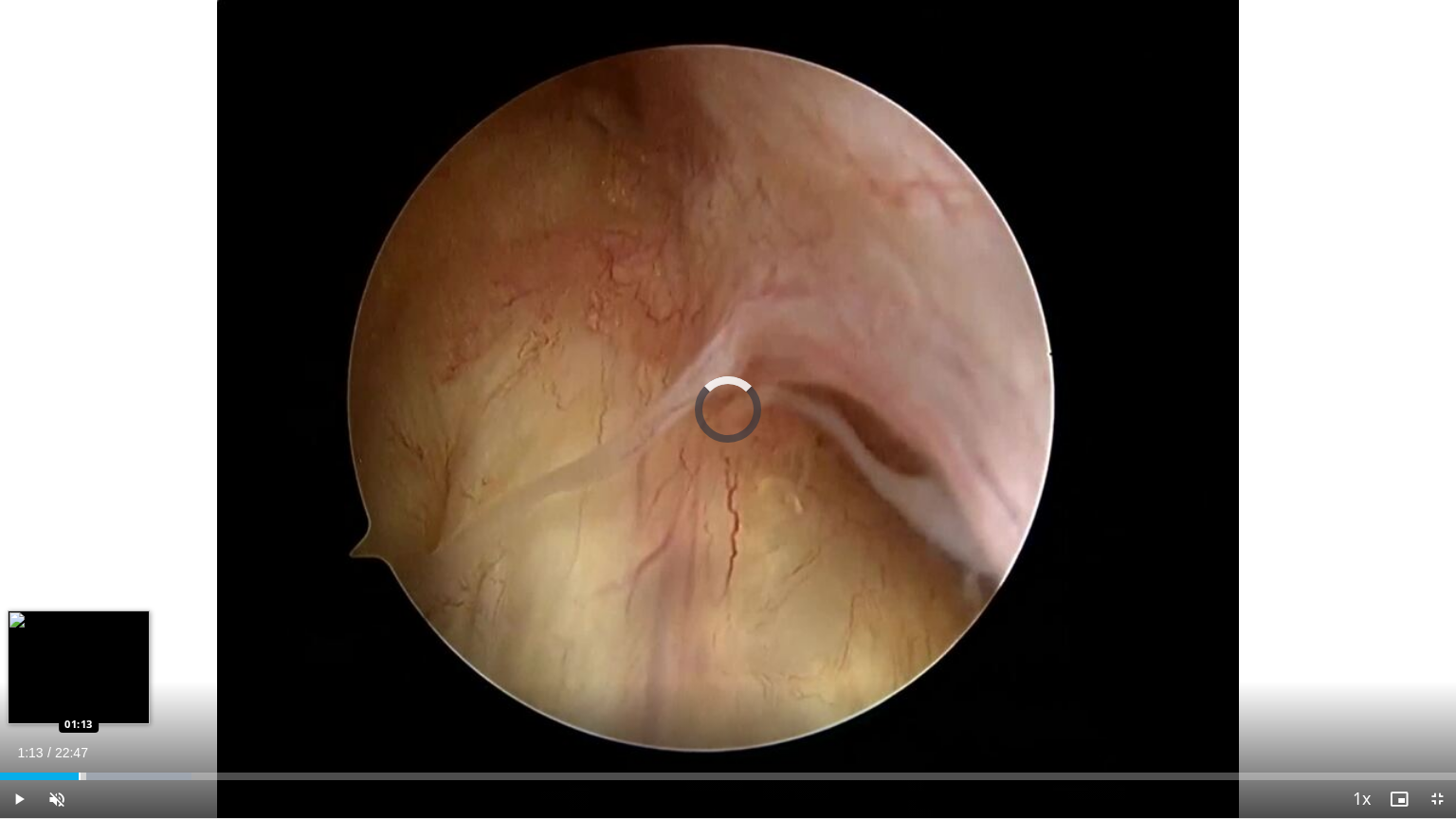 click on "Loaded :  13.17% 01:13 01:13" at bounding box center [728, 771] 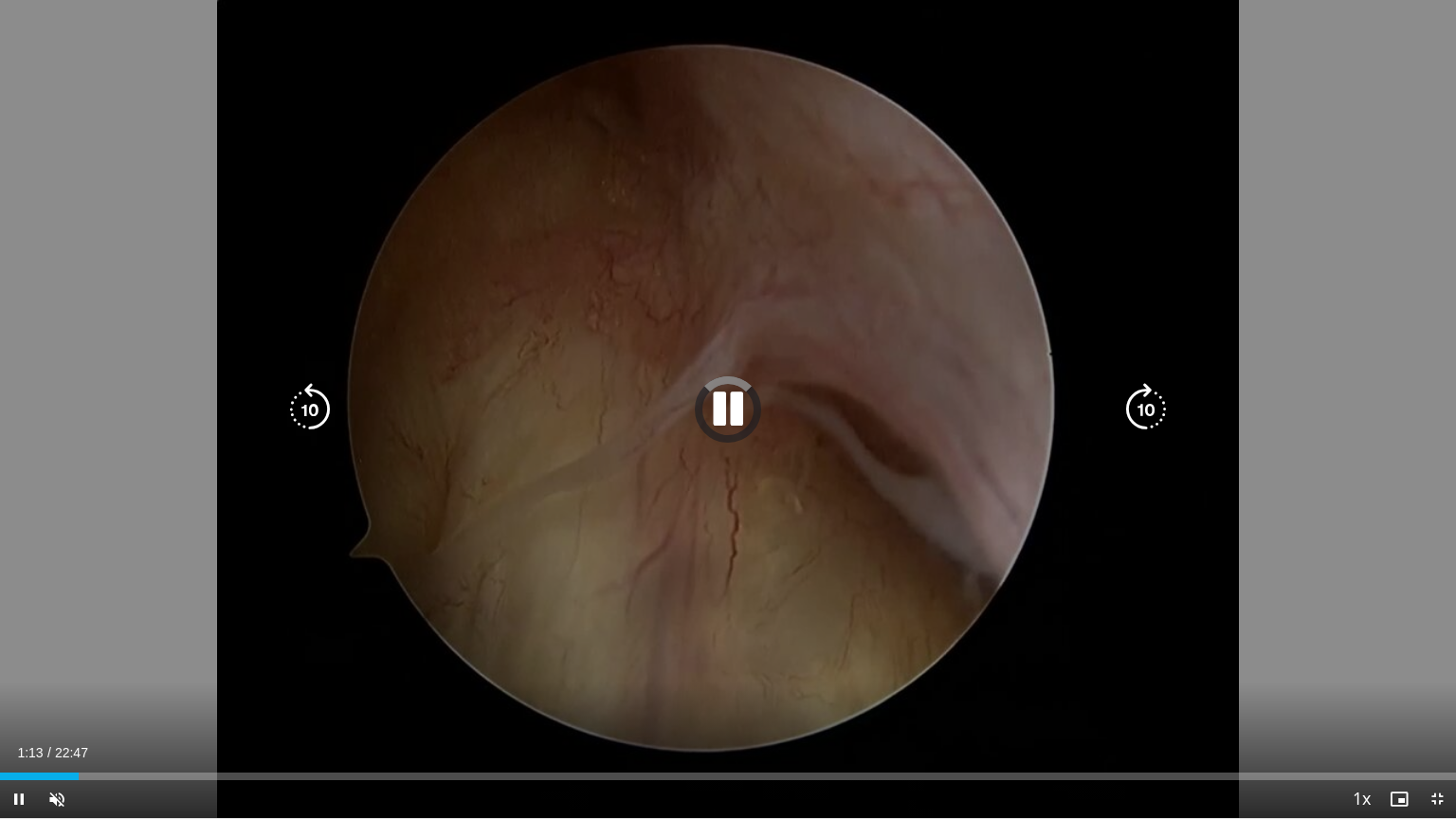 drag, startPoint x: 79, startPoint y: 770, endPoint x: 36, endPoint y: 773, distance: 43.104524 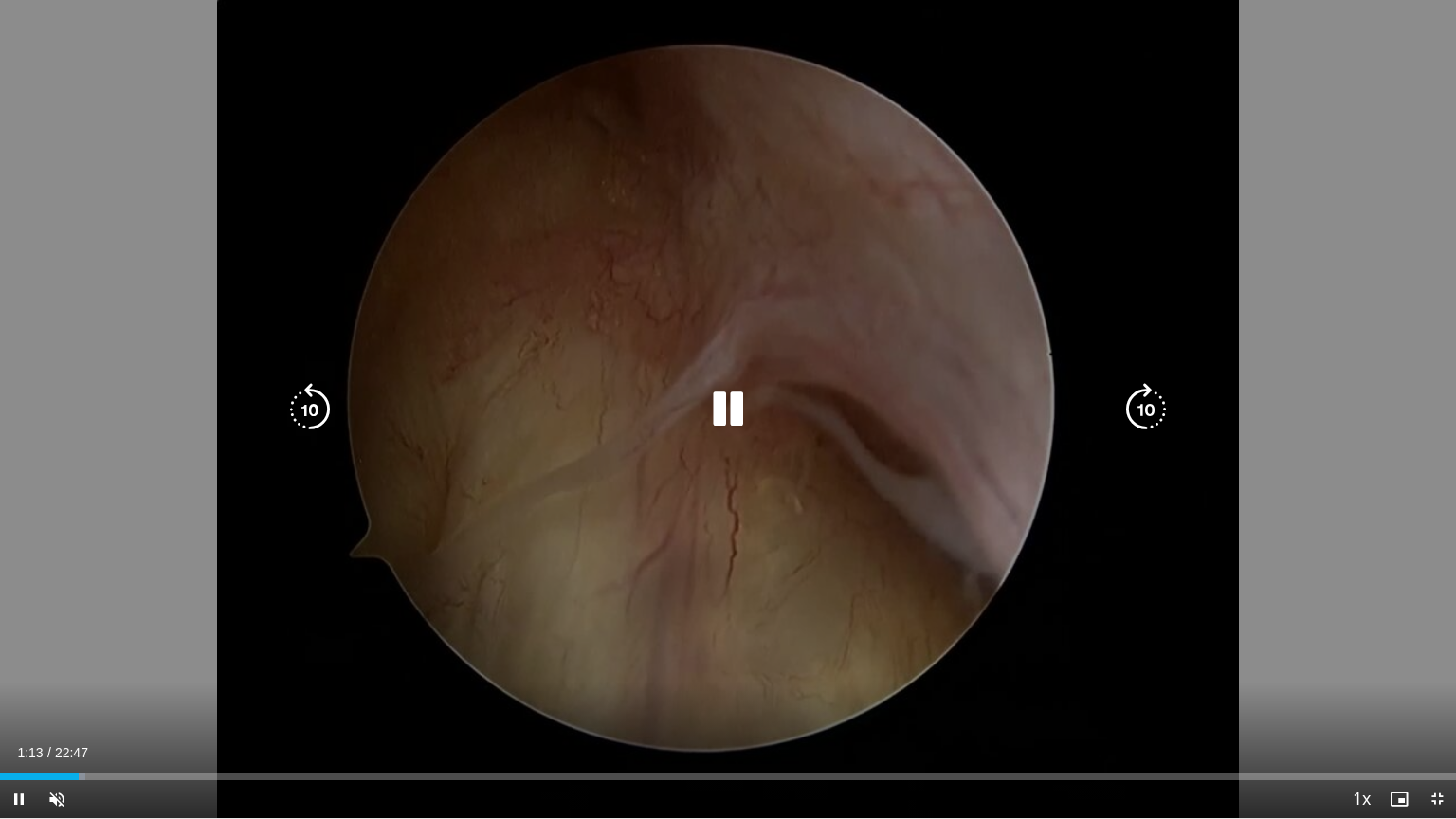 click on "**********" at bounding box center (728, 410) 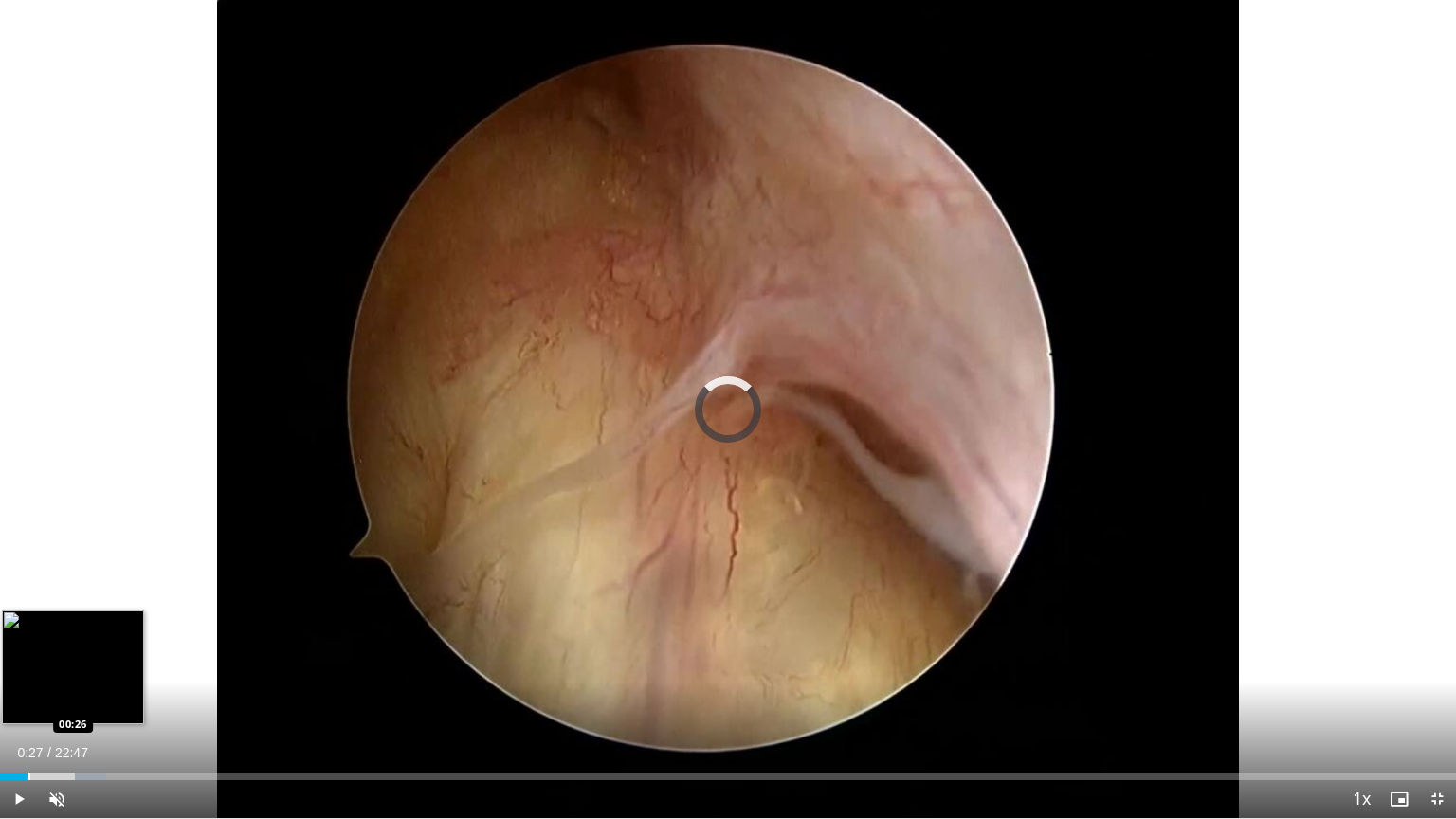 click on "Loaded :  7.31% 00:27 00:26" at bounding box center [728, 771] 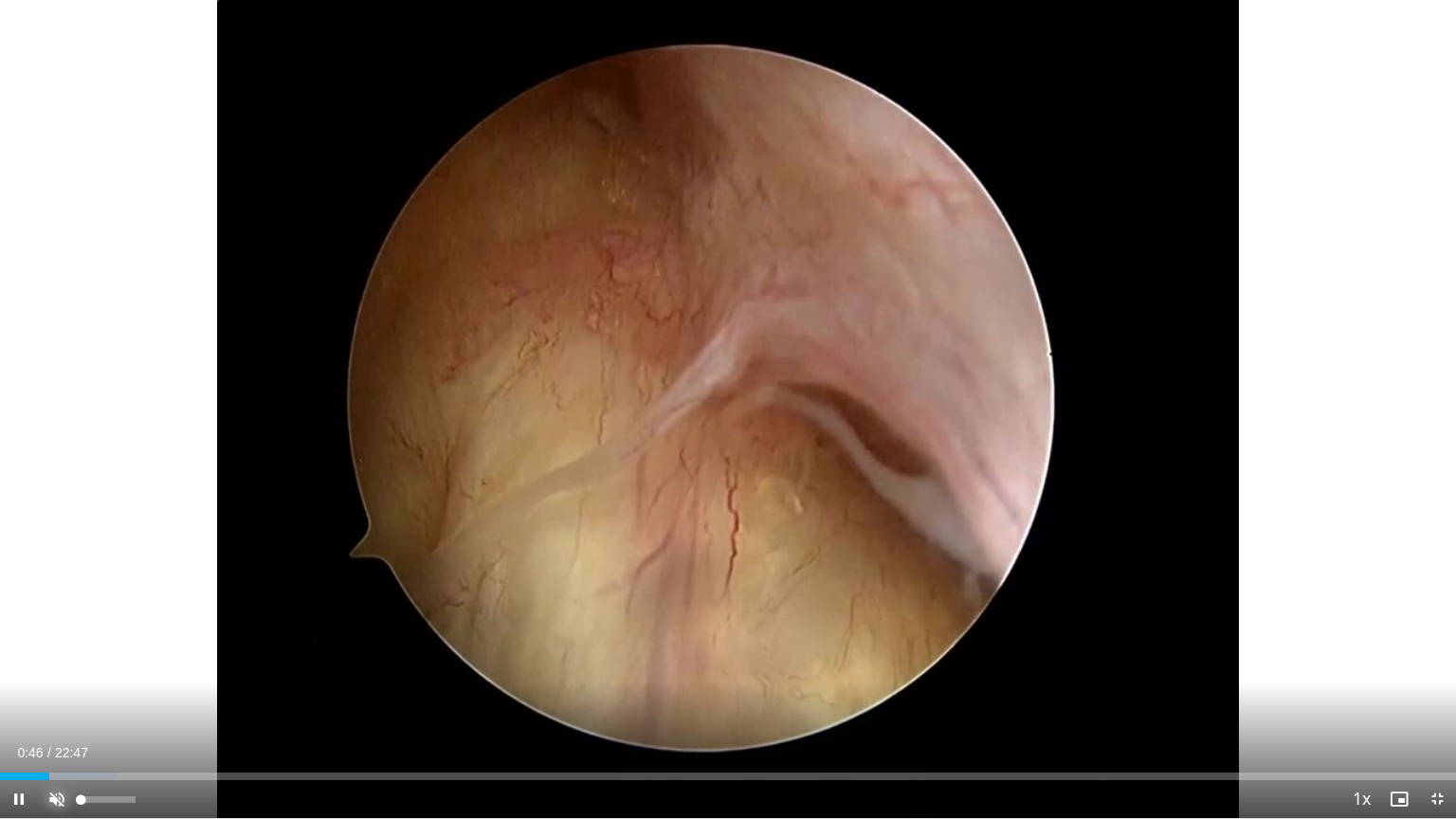 click at bounding box center [57, 799] 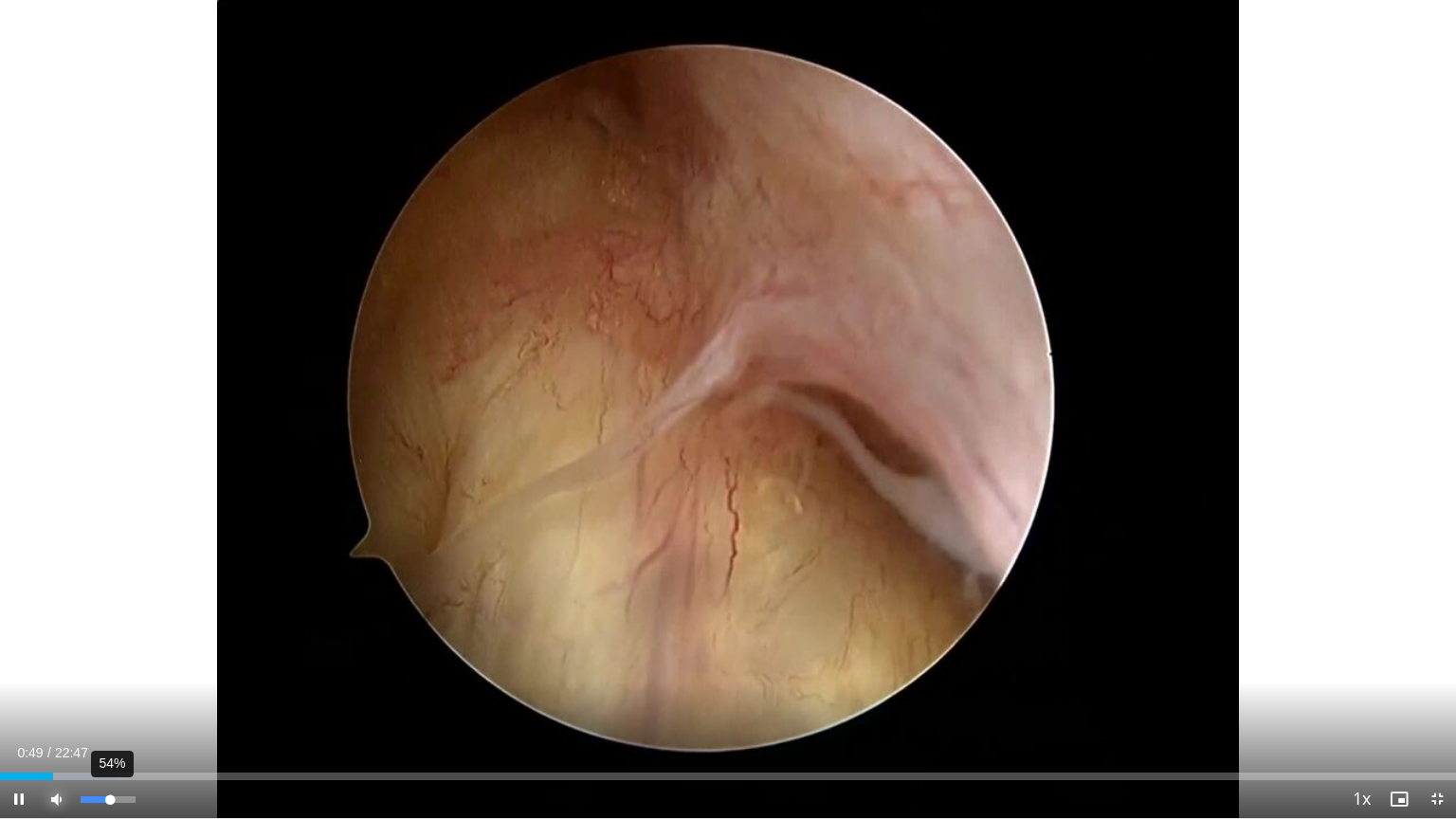click at bounding box center (95, 799) 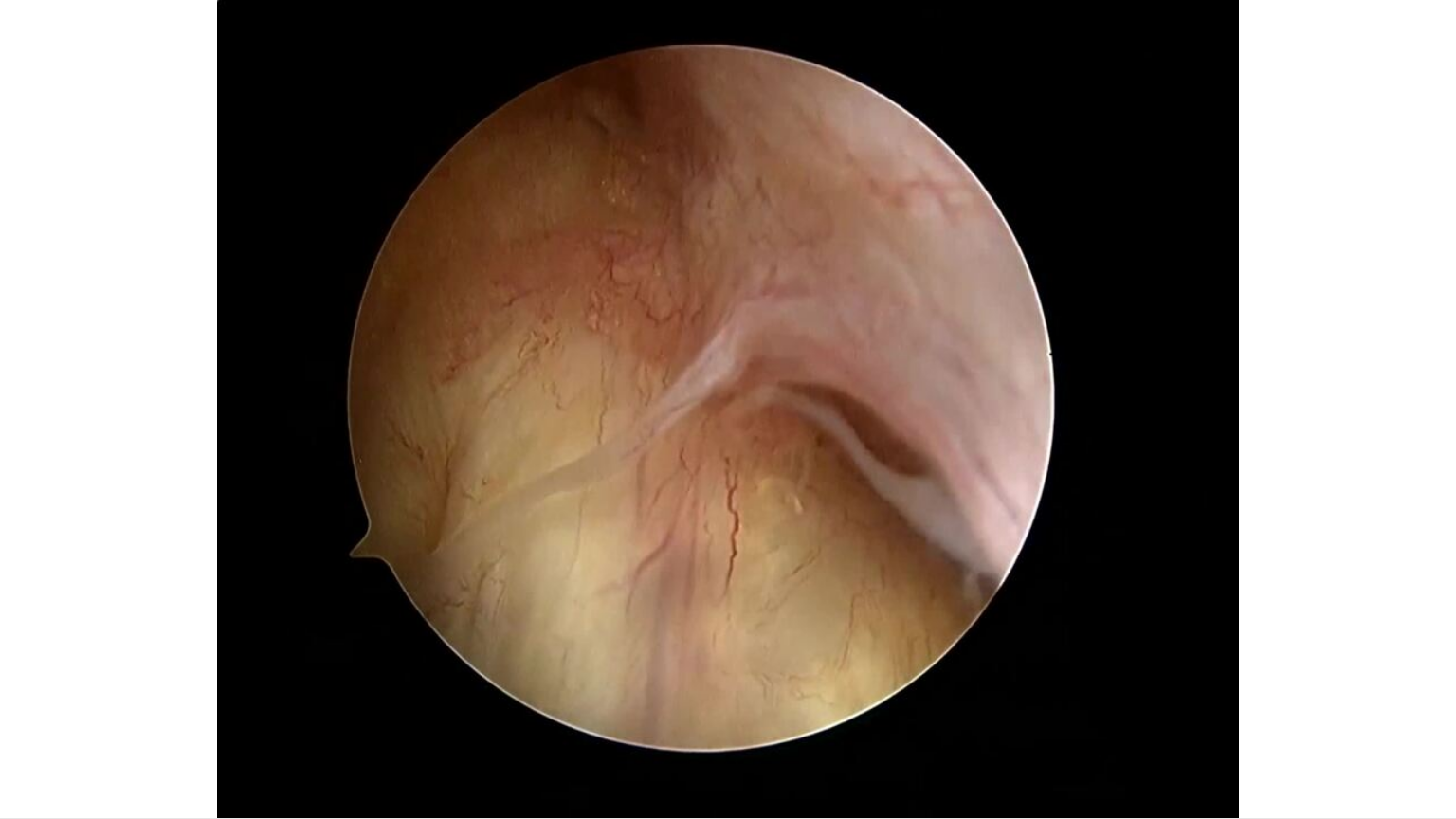 click on "Mute" at bounding box center (57, 799) 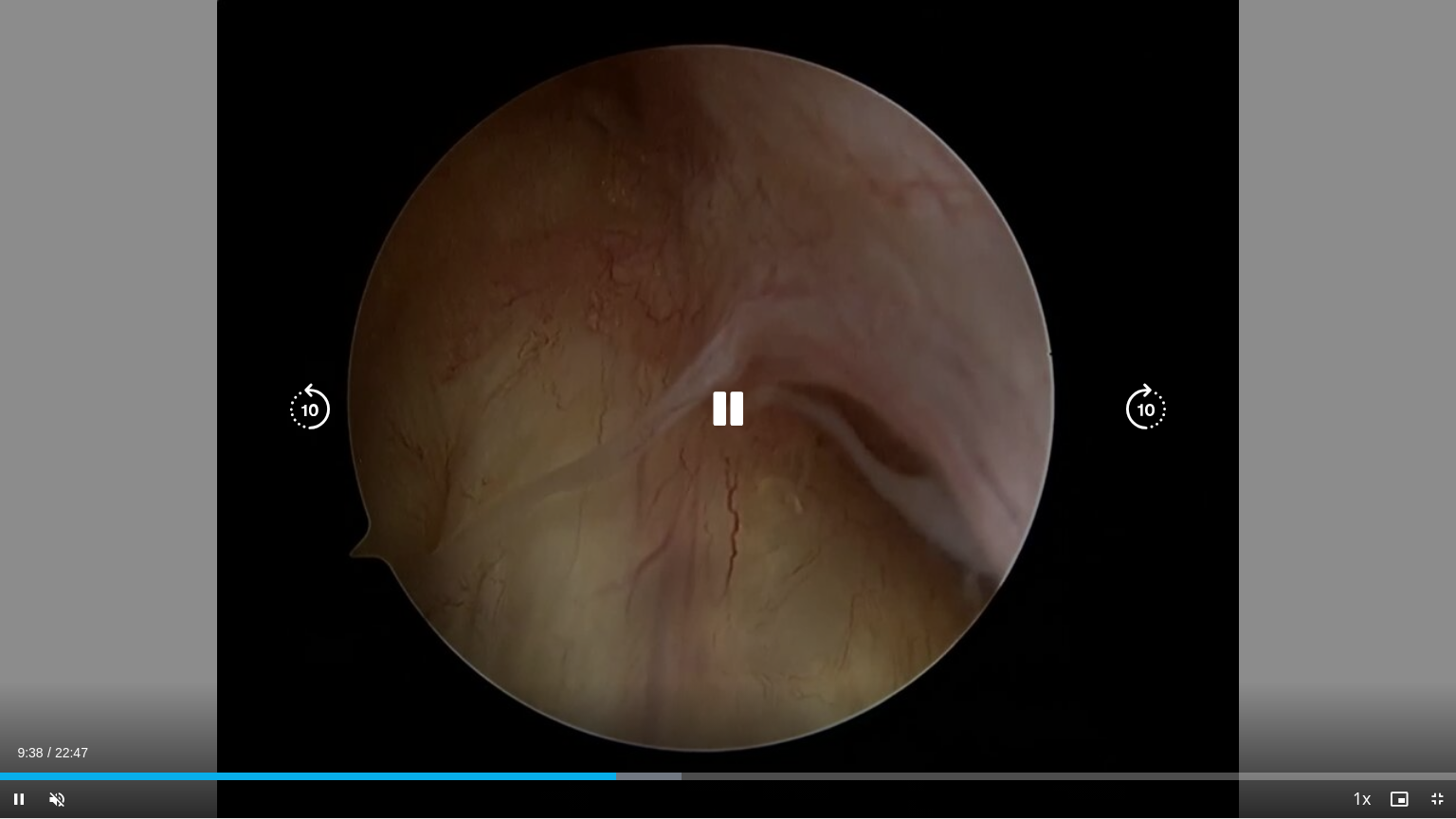 click at bounding box center [728, 410] 